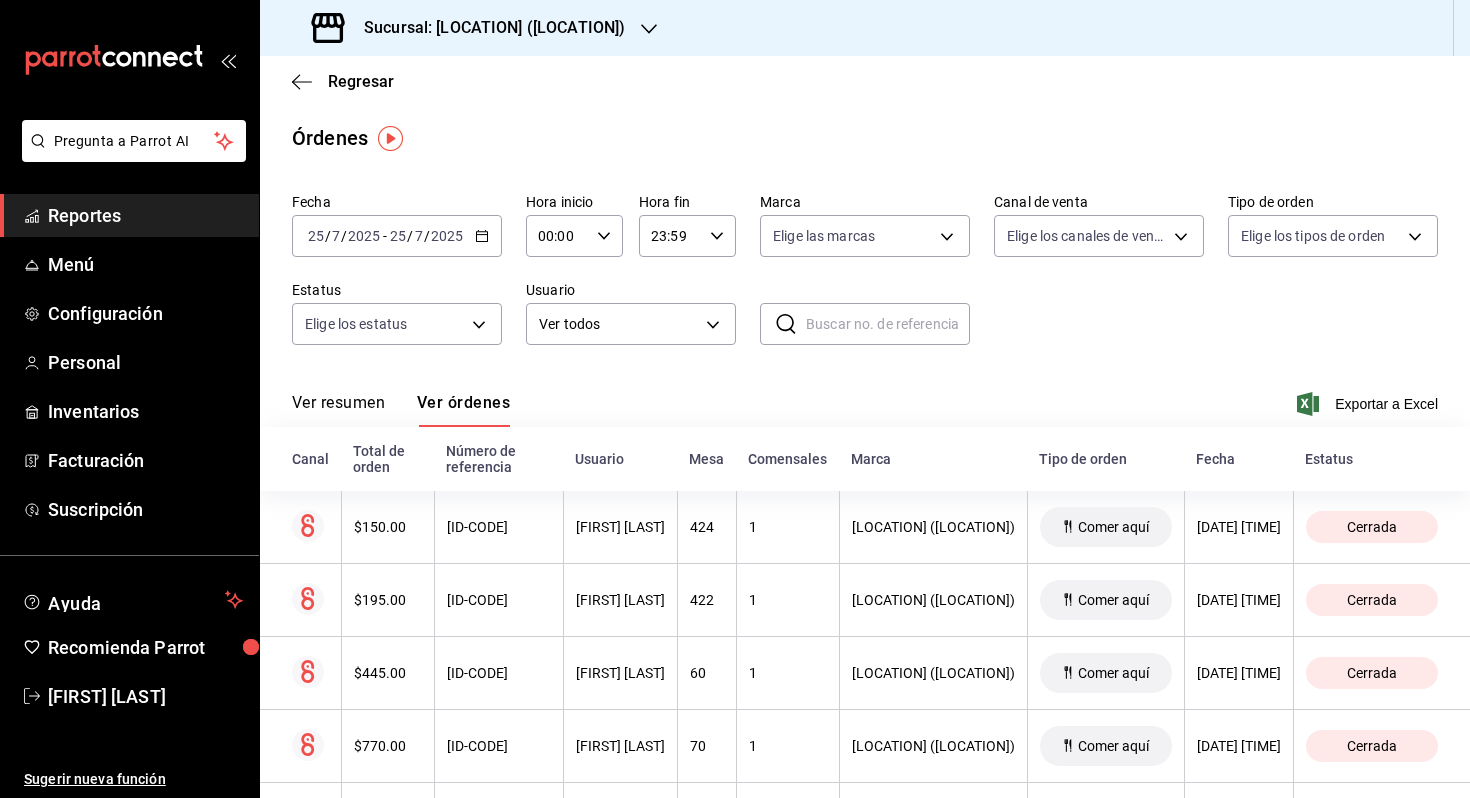scroll, scrollTop: 0, scrollLeft: 0, axis: both 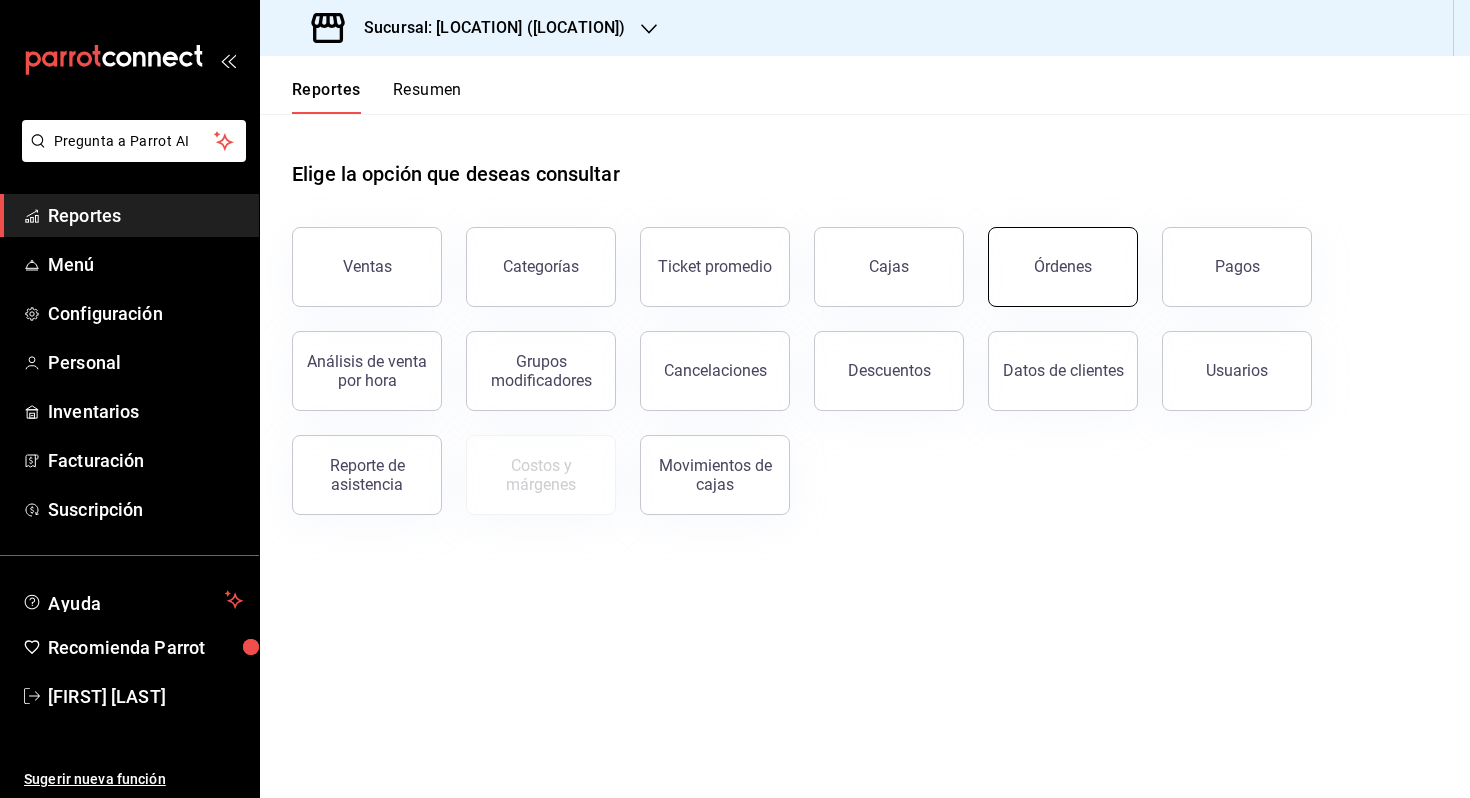 click on "Órdenes" at bounding box center (1063, 267) 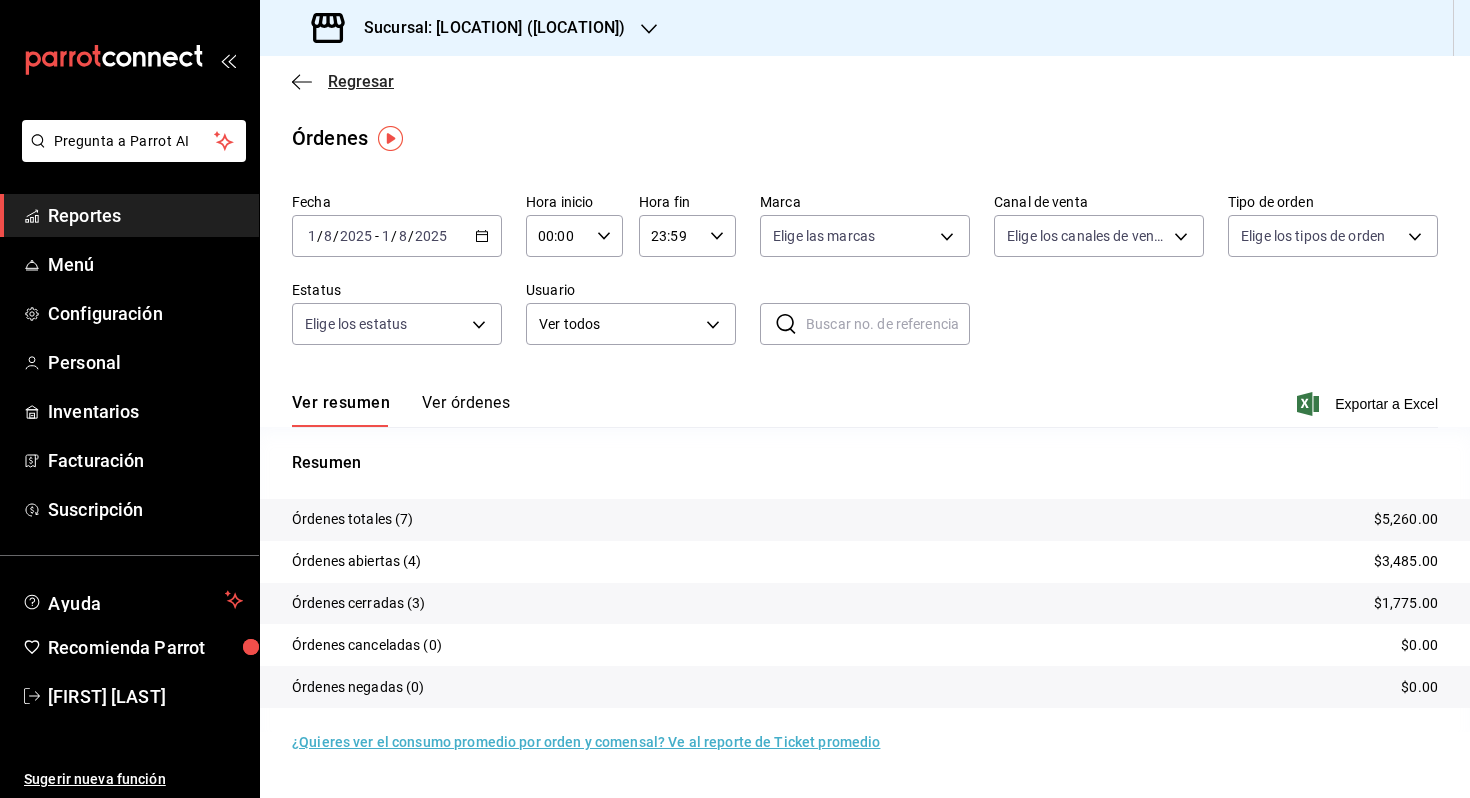 click on "Regresar" at bounding box center [343, 81] 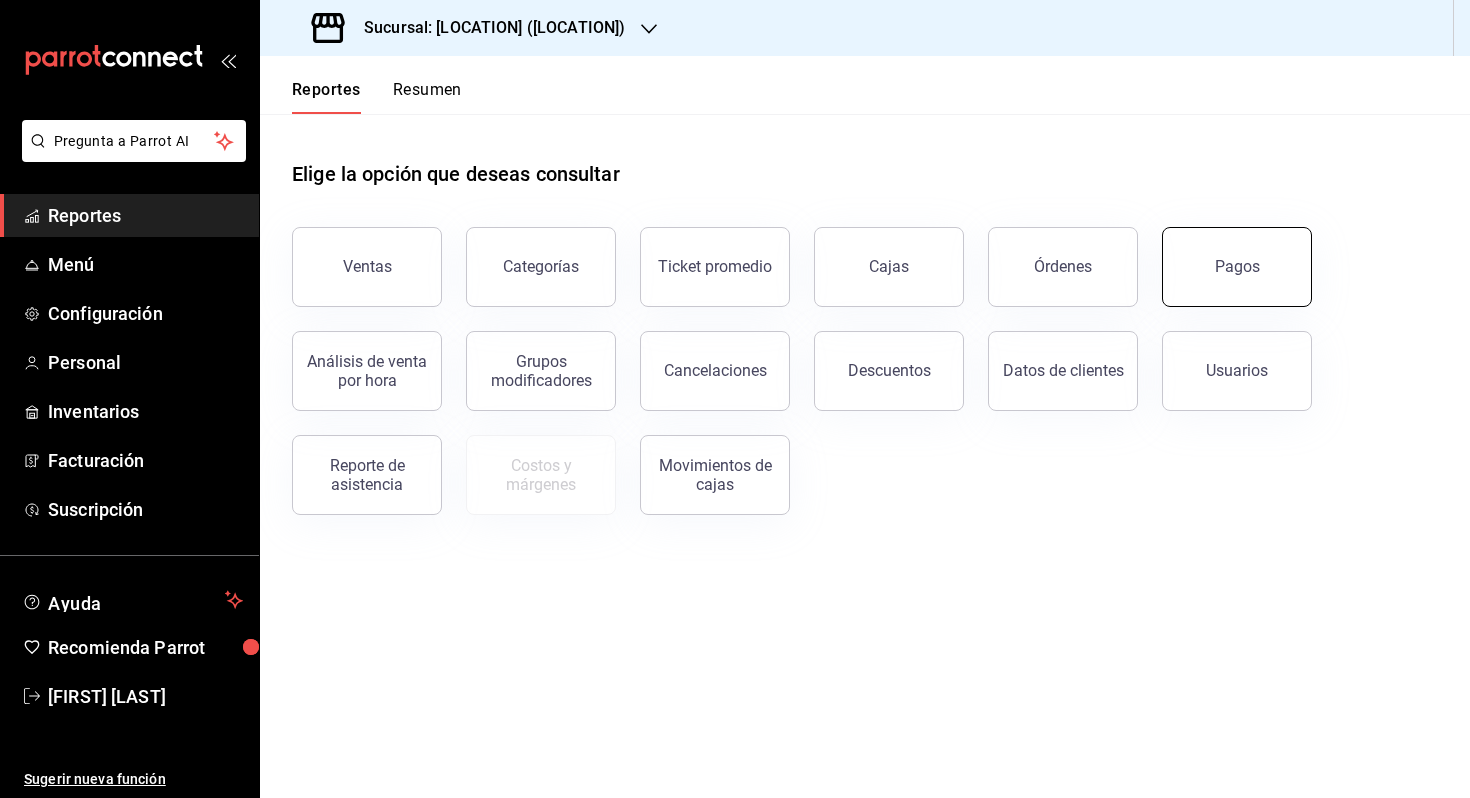 click on "Pagos" at bounding box center (1237, 267) 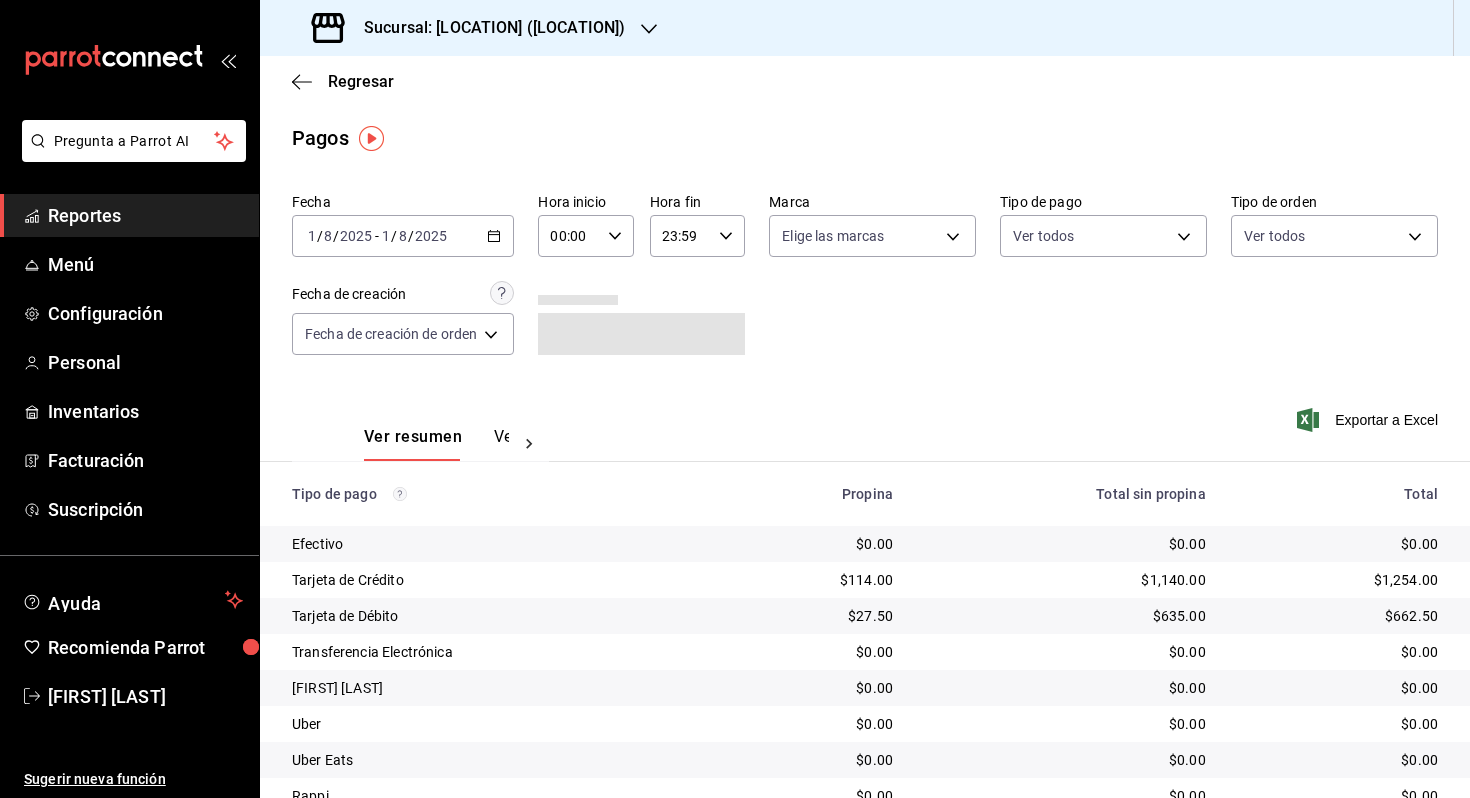 click on "2025-08-01 1 / 8 / 2025 - 2025-08-01 1 / 8 / 2025" at bounding box center [403, 236] 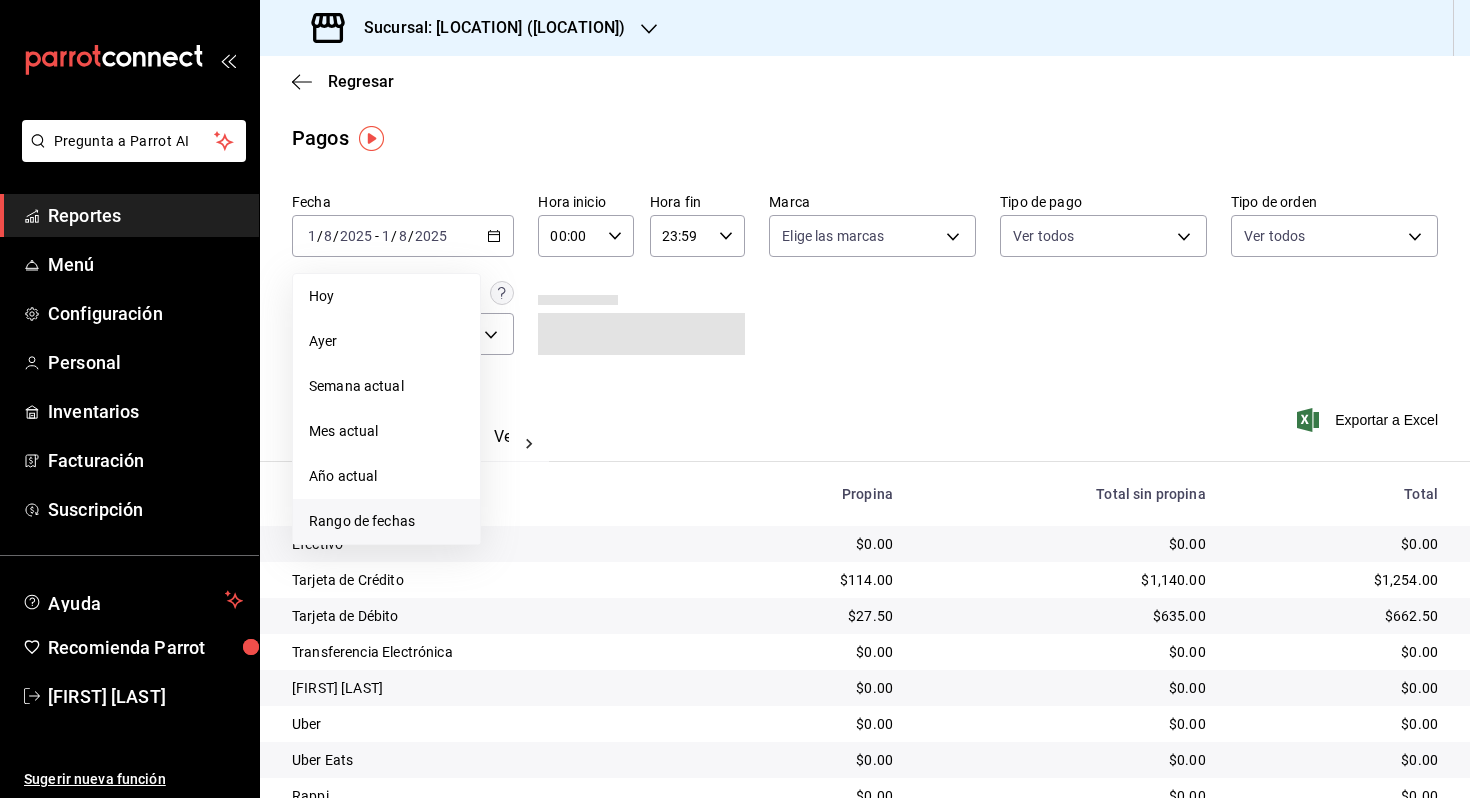 click on "Rango de fechas" at bounding box center [386, 521] 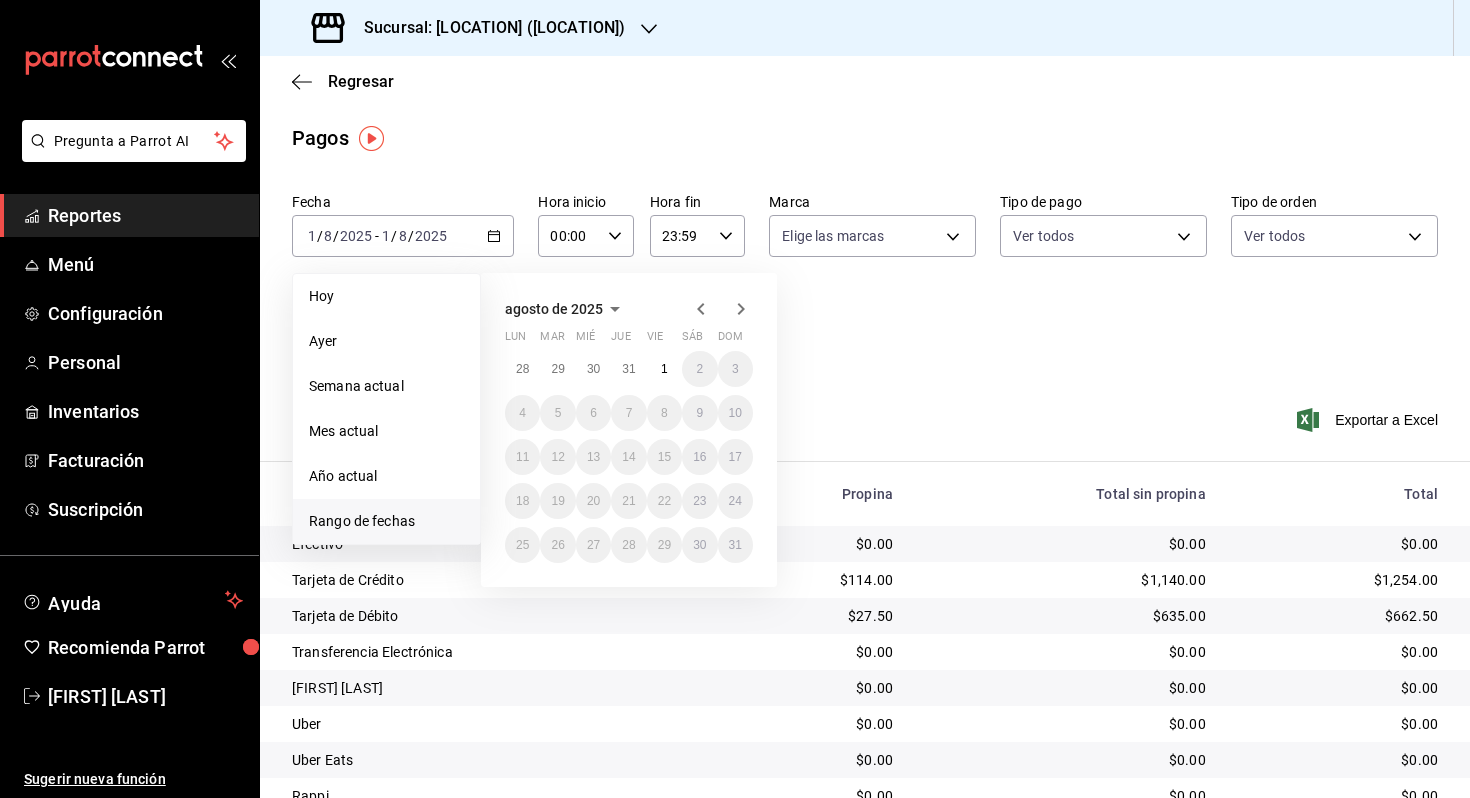 click 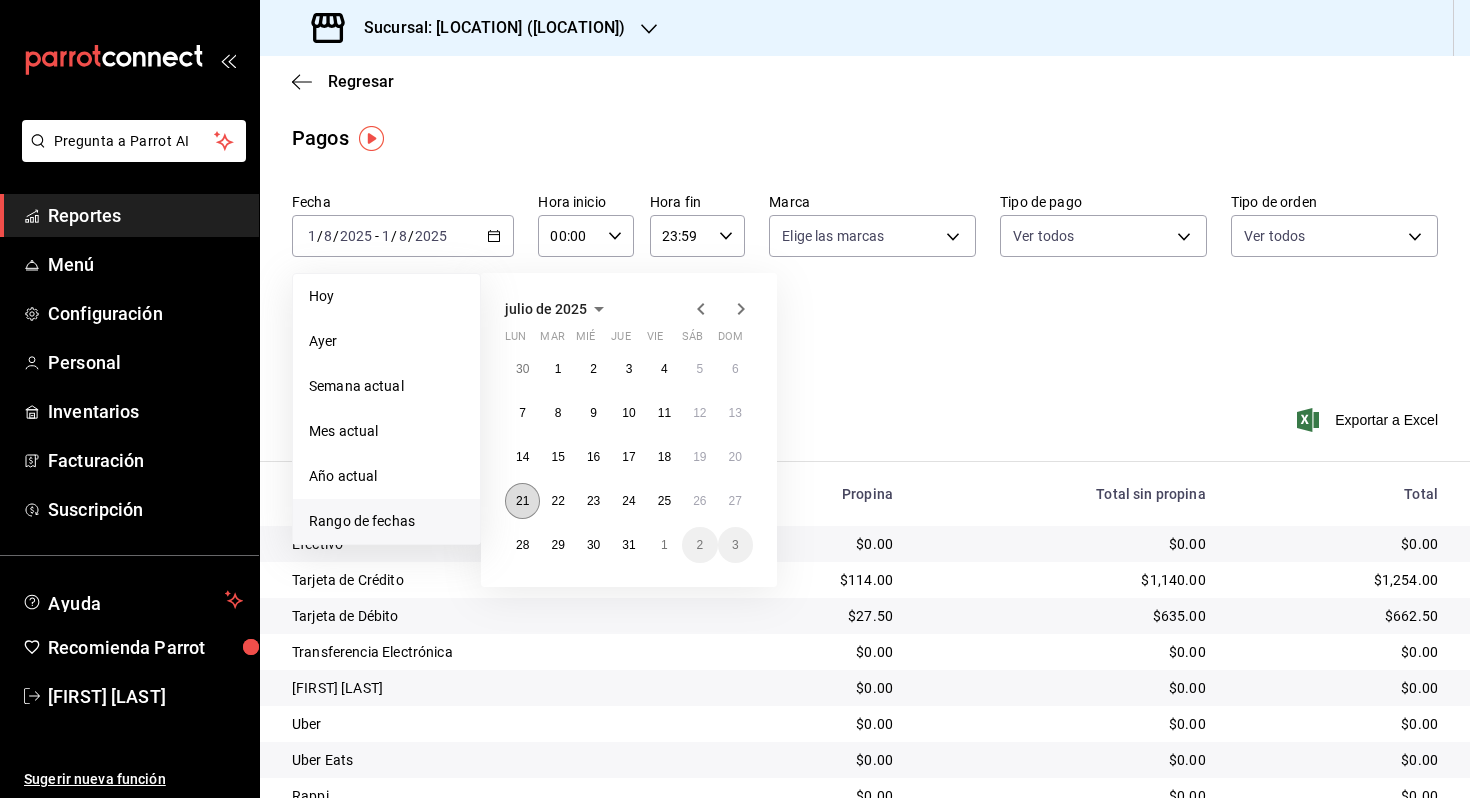 click on "21" at bounding box center [522, 501] 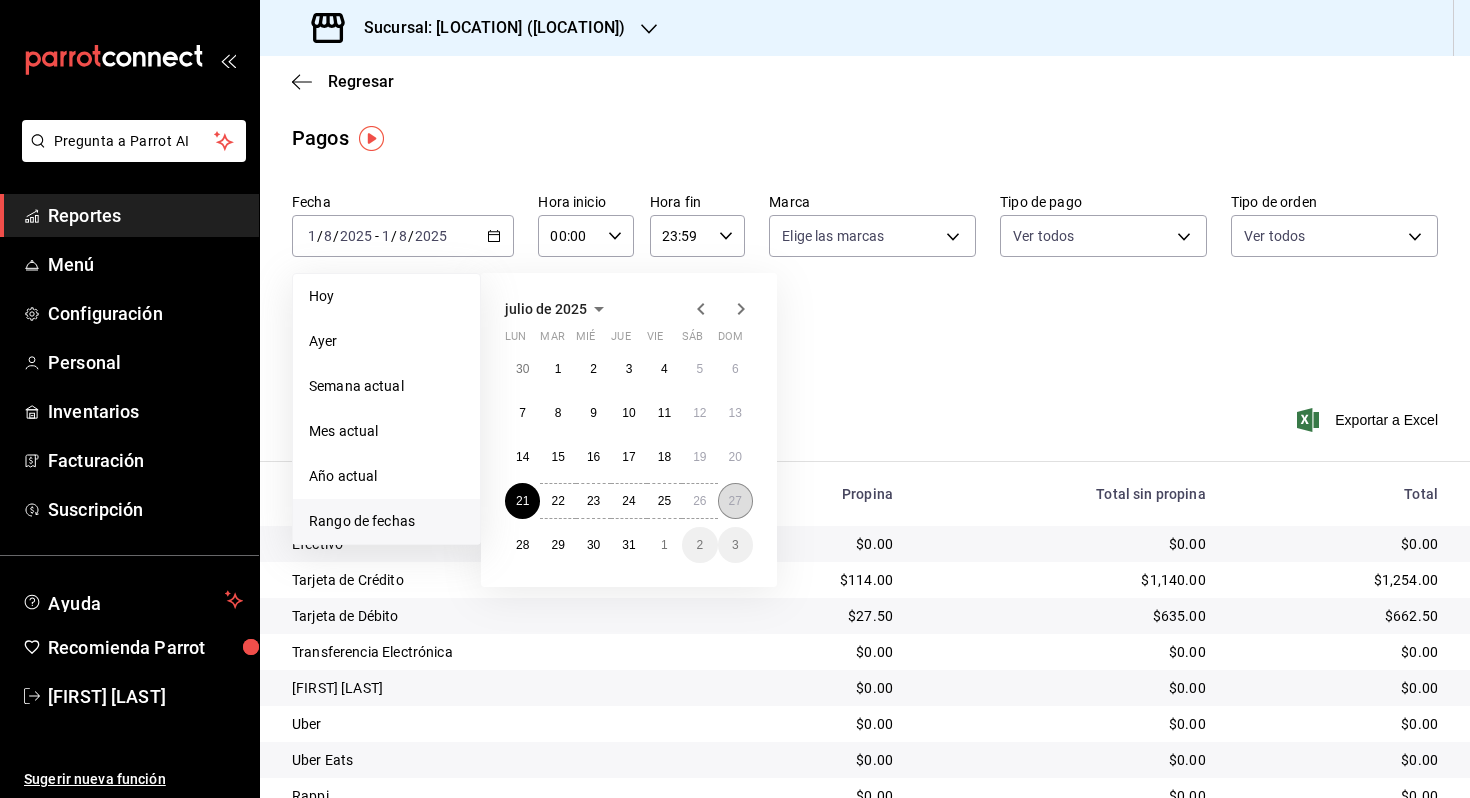 click on "27" at bounding box center (735, 501) 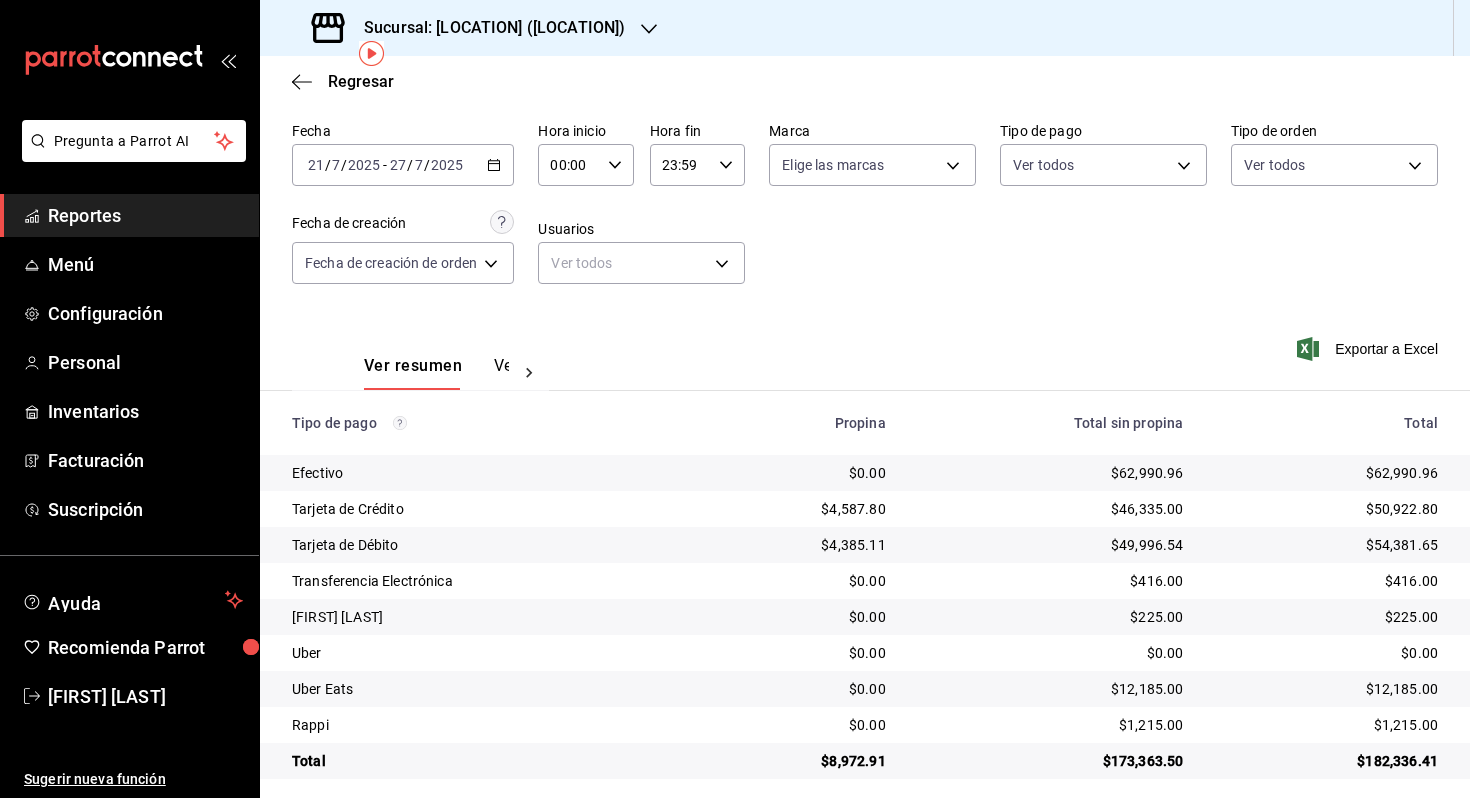 scroll, scrollTop: 84, scrollLeft: 0, axis: vertical 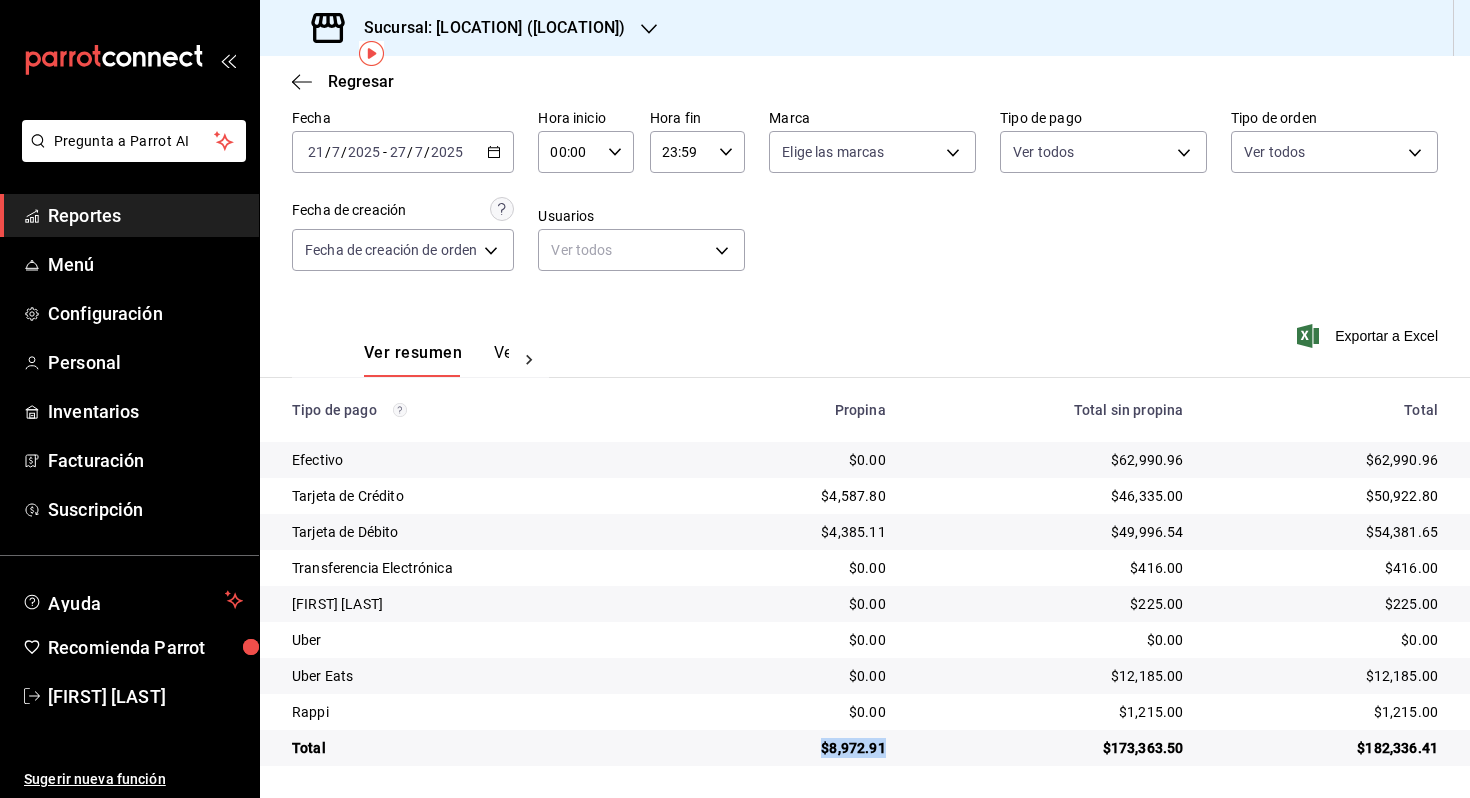 drag, startPoint x: 897, startPoint y: 748, endPoint x: 808, endPoint y: 748, distance: 89 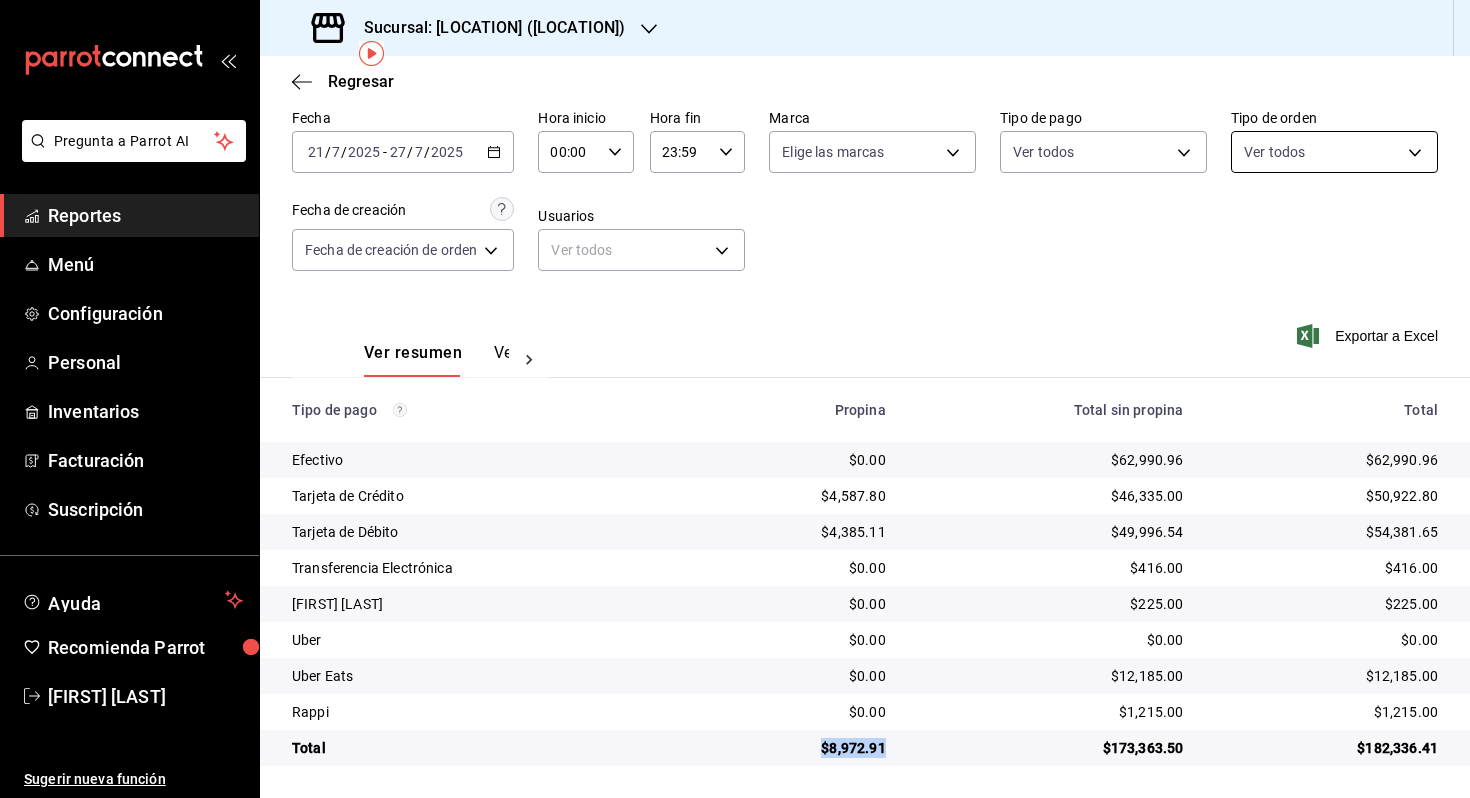 click on "Pregunta a Parrot AI Reportes   Menú   Configuración   Personal   Inventarios   Facturación   Suscripción   Ayuda Recomienda Parrot   [FIRST] [LAST]   Sugerir nueva función   Sucursal: [LOCATION] ([LOCATION]) Regresar Pagos Fecha [DATE] [DAY]/[MONTH]/[YEAR] - [YEAR]-[MONTH]-[DAY] [DAY]/[MONTH]/[YEAR] Hora inicio [TIME] Hora inicio Hora fin [TIME] Hora fin Marca Elige las marcas Tipo de pago Ver todos Tipo de orden Ver todos Fecha de creación   Fecha de creación de orden ORDER Usuarios Ver todos null Ver resumen Ver pagos Exportar a Excel Tipo de pago   Propina Total sin propina Total Efectivo [CURRENCY][AMOUNT] [CURRENCY][AMOUNT] [CURRENCY][AMOUNT] Tarjeta de Crédito [CURRENCY][AMOUNT] [CURRENCY][AMOUNT] [CURRENCY][AMOUNT] Tarjeta de Débito [CURRENCY][AMOUNT] [CURRENCY][AMOUNT] [CURRENCY][AMOUNT] Transferencia Electrónica [CURRENCY][AMOUNT] [CURRENCY][AMOUNT] [CURRENCY][AMOUNT] [FIRST] [LAST] [CURRENCY][AMOUNT] [CURRENCY][AMOUNT] [CURRENCY][AMOUNT] Uber [CURRENCY][AMOUNT] [CURRENCY][AMOUNT] [CURRENCY][AMOUNT] Uber Eats [CURRENCY][AMOUNT] [CURRENCY][AMOUNT] [CURRENCY][AMOUNT] Rappi [CURRENCY][AMOUNT] [CURRENCY][AMOUNT] [CURRENCY][AMOUNT] Total [CURRENCY][AMOUNT] [CURRENCY][AMOUNT] [CURRENCY][AMOUNT] GANA 1 MES GRATIS EN TU SUSCRIPCIÓN AQUÍ Ver video tutorial Ir a video Reportes   Menú" at bounding box center [735, 399] 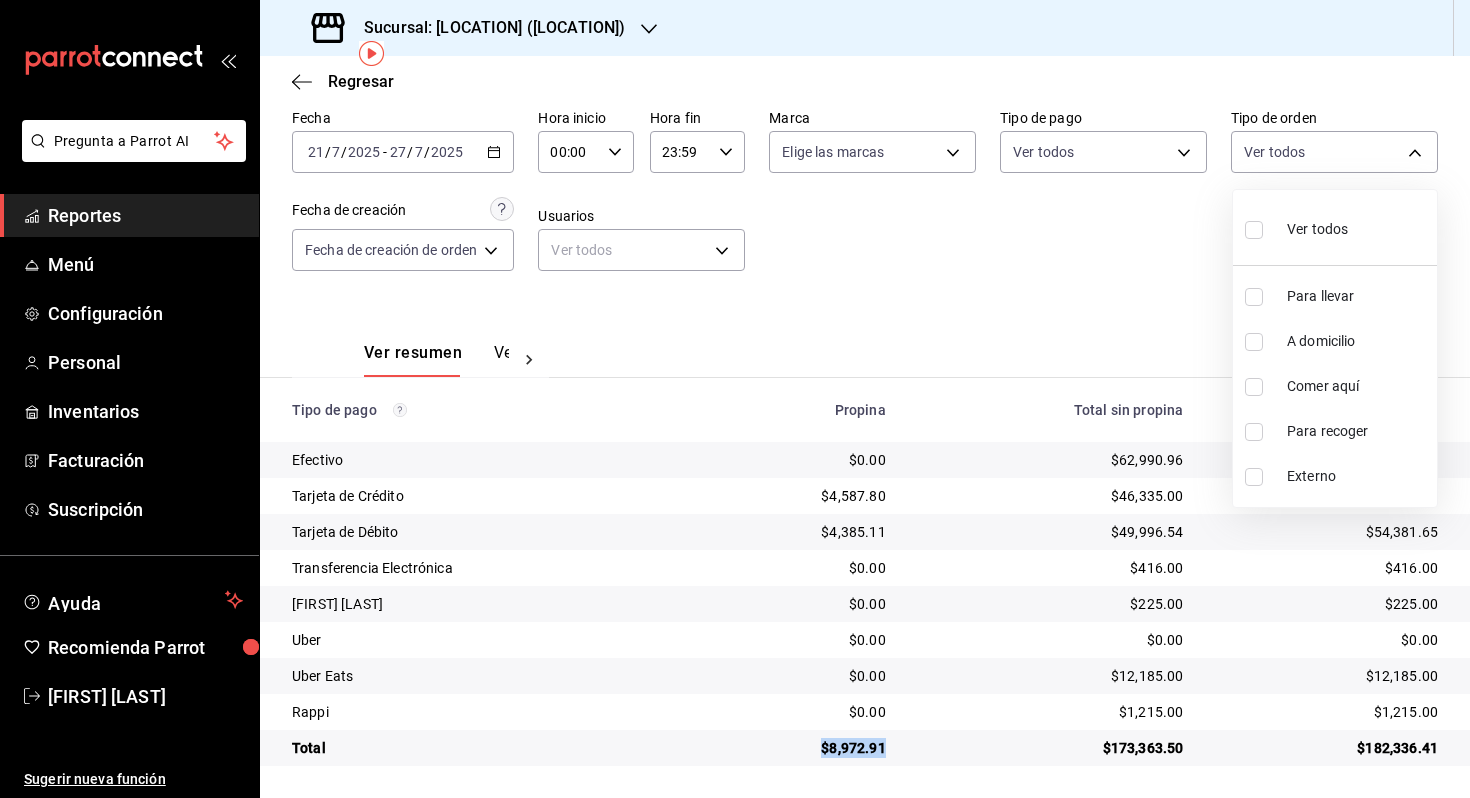 click at bounding box center [1254, 387] 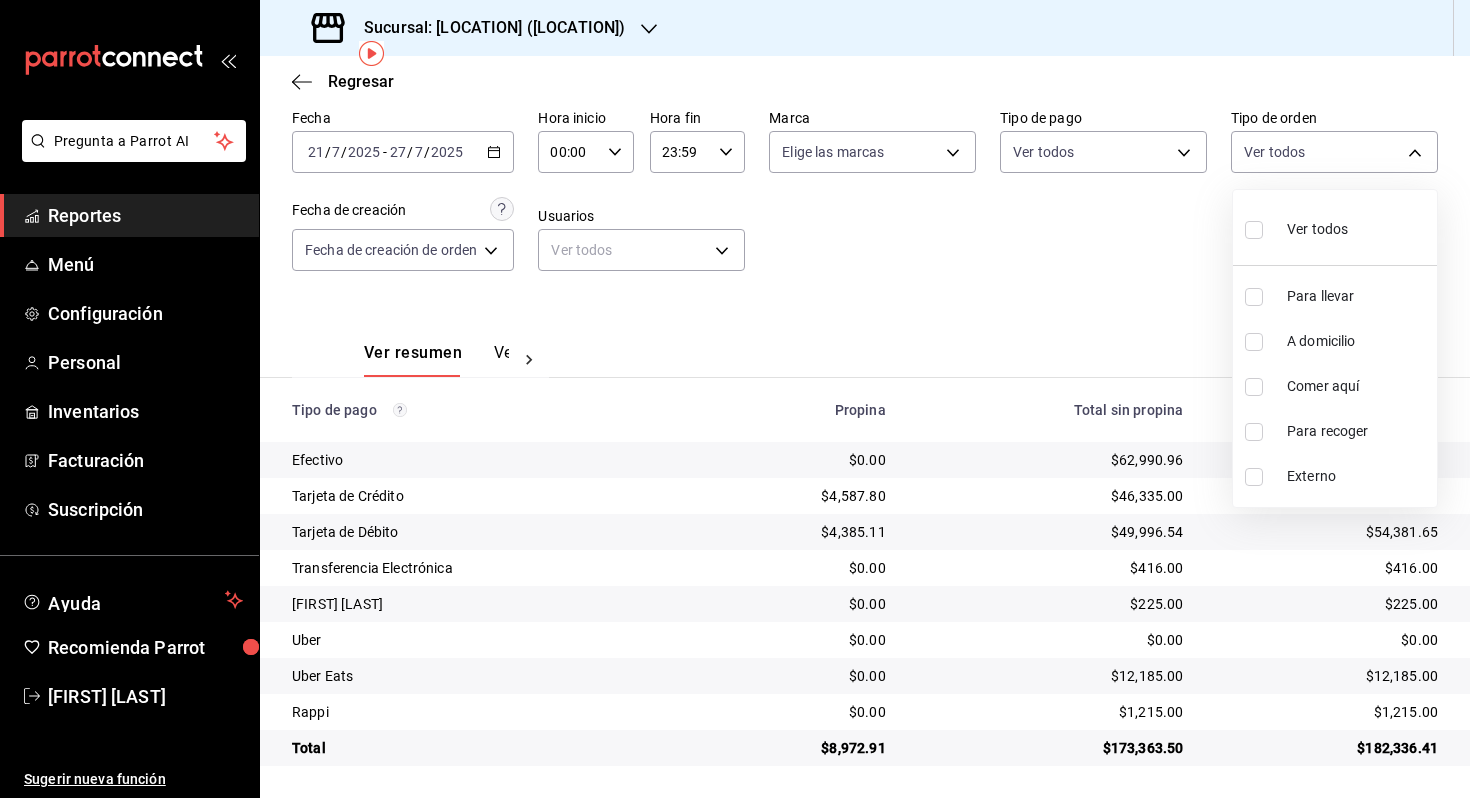 scroll, scrollTop: 40, scrollLeft: 0, axis: vertical 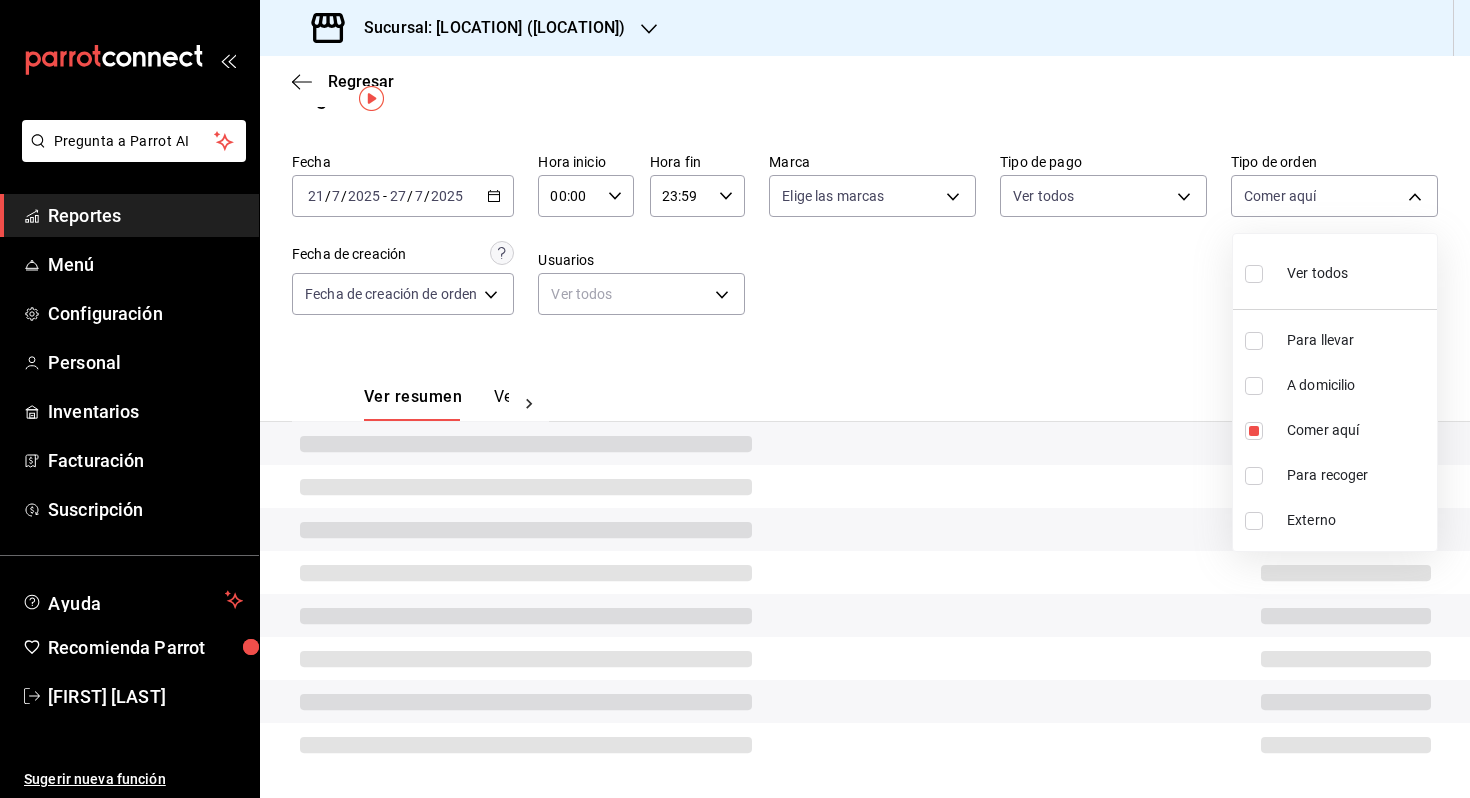 click at bounding box center [735, 399] 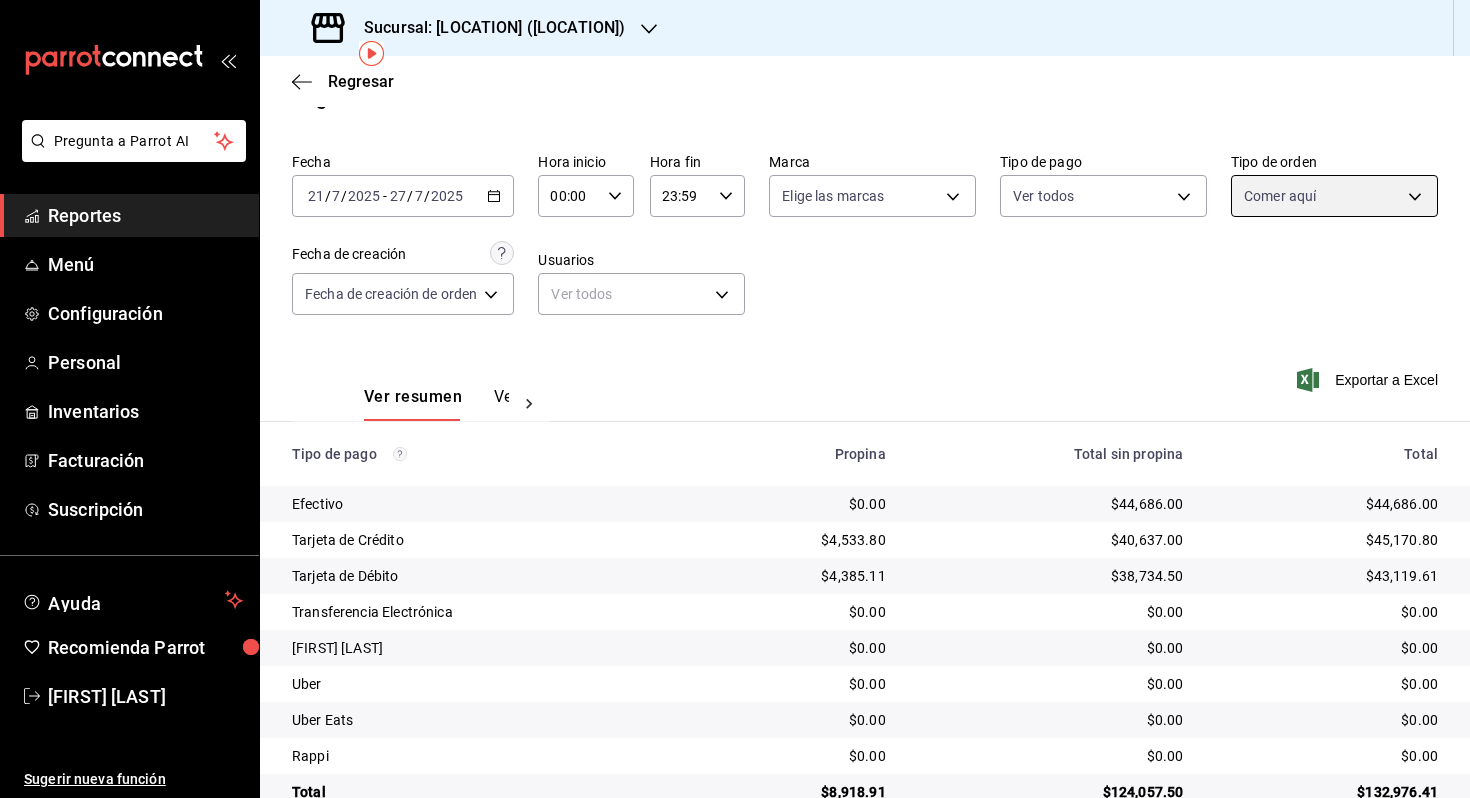scroll, scrollTop: 84, scrollLeft: 0, axis: vertical 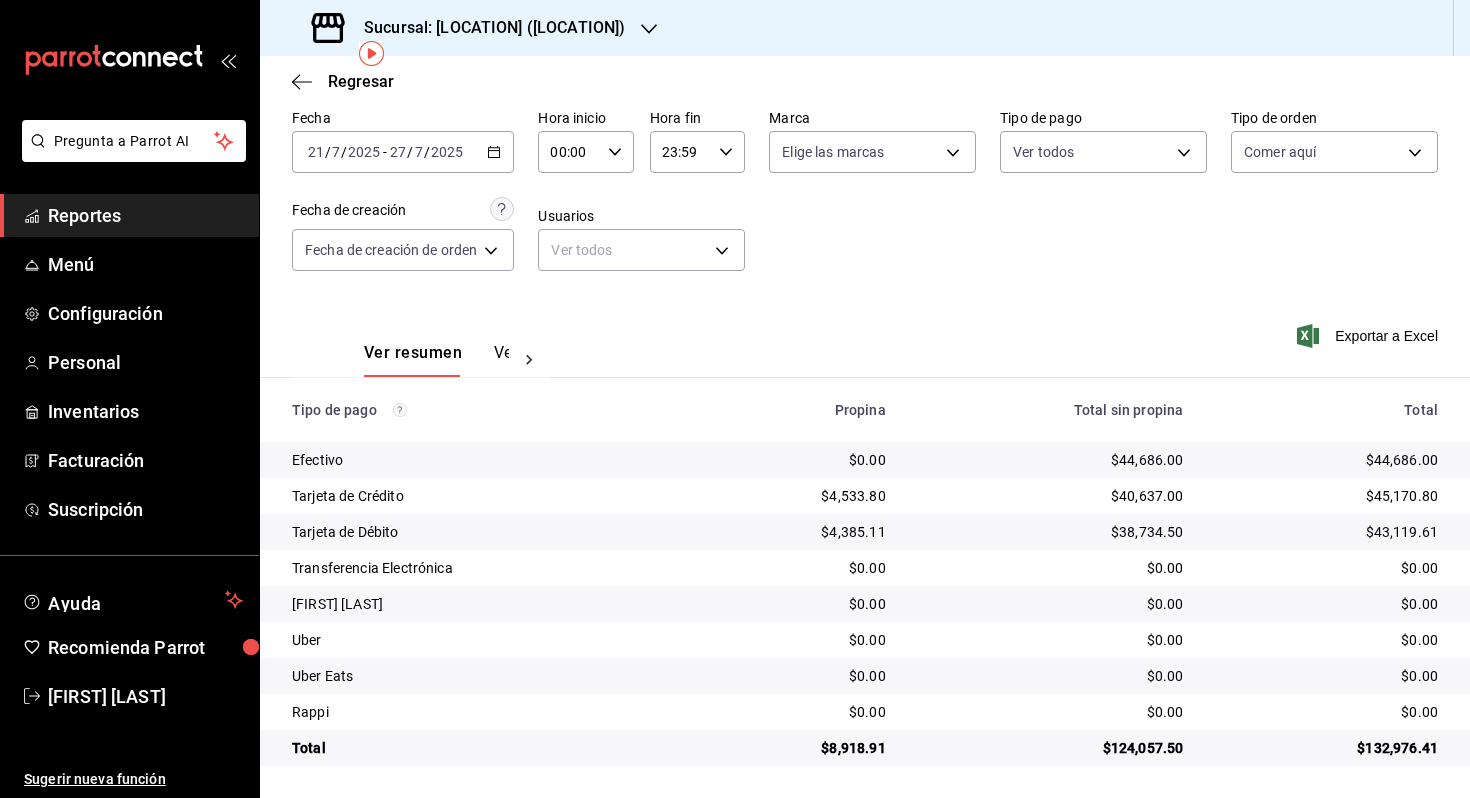 click on "Reportes" at bounding box center (145, 215) 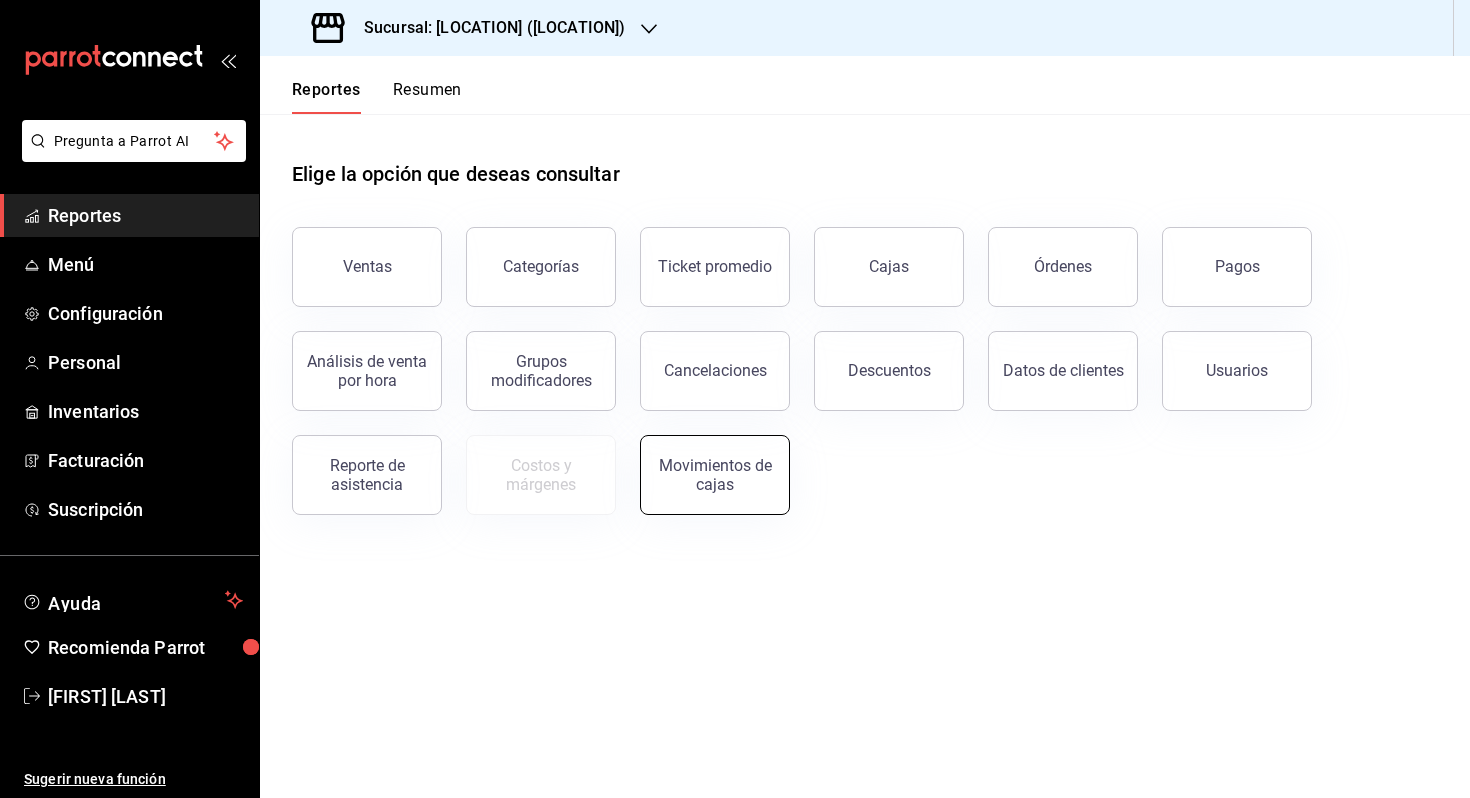 click on "Movimientos de cajas" at bounding box center (715, 475) 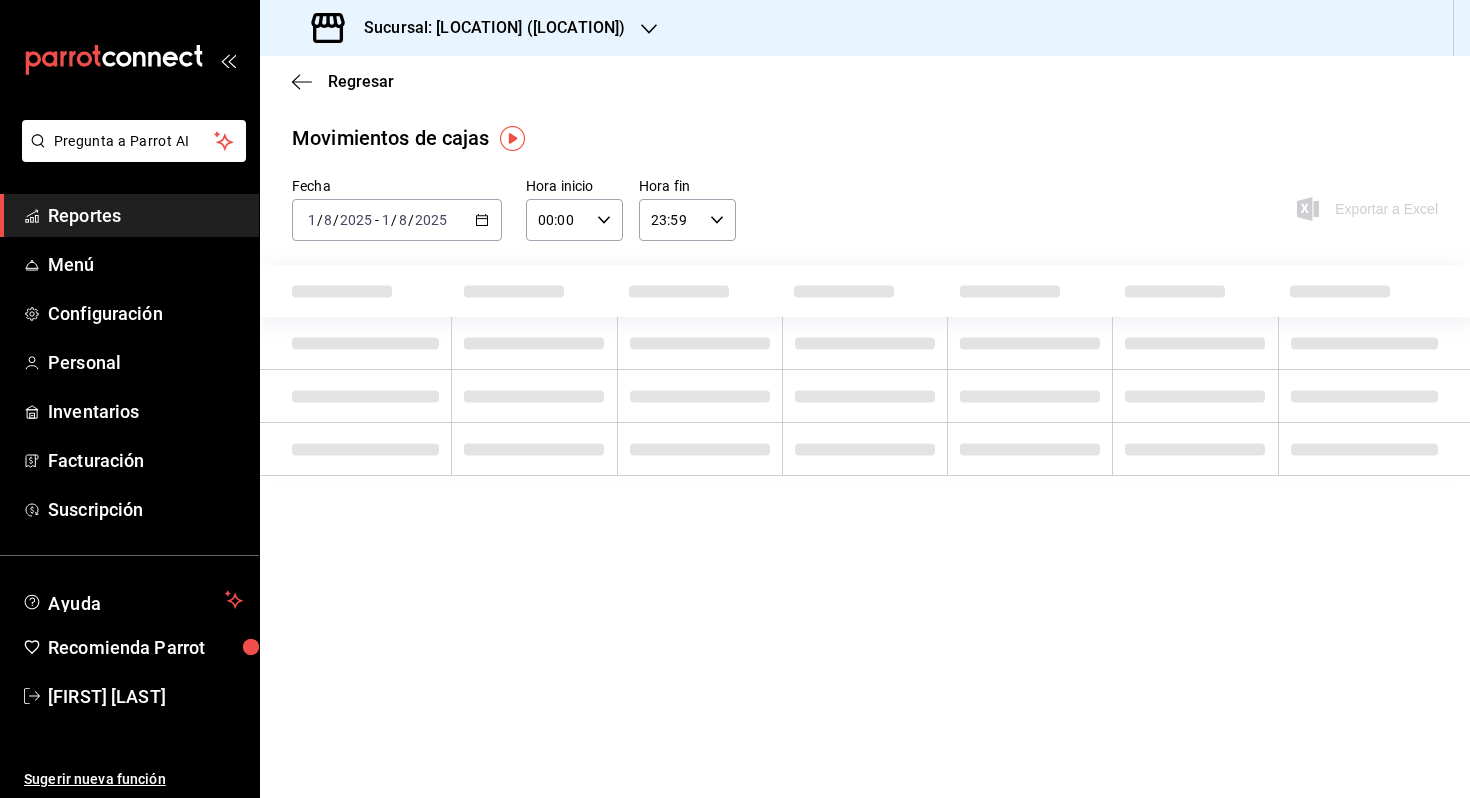 click on "2025" at bounding box center [356, 220] 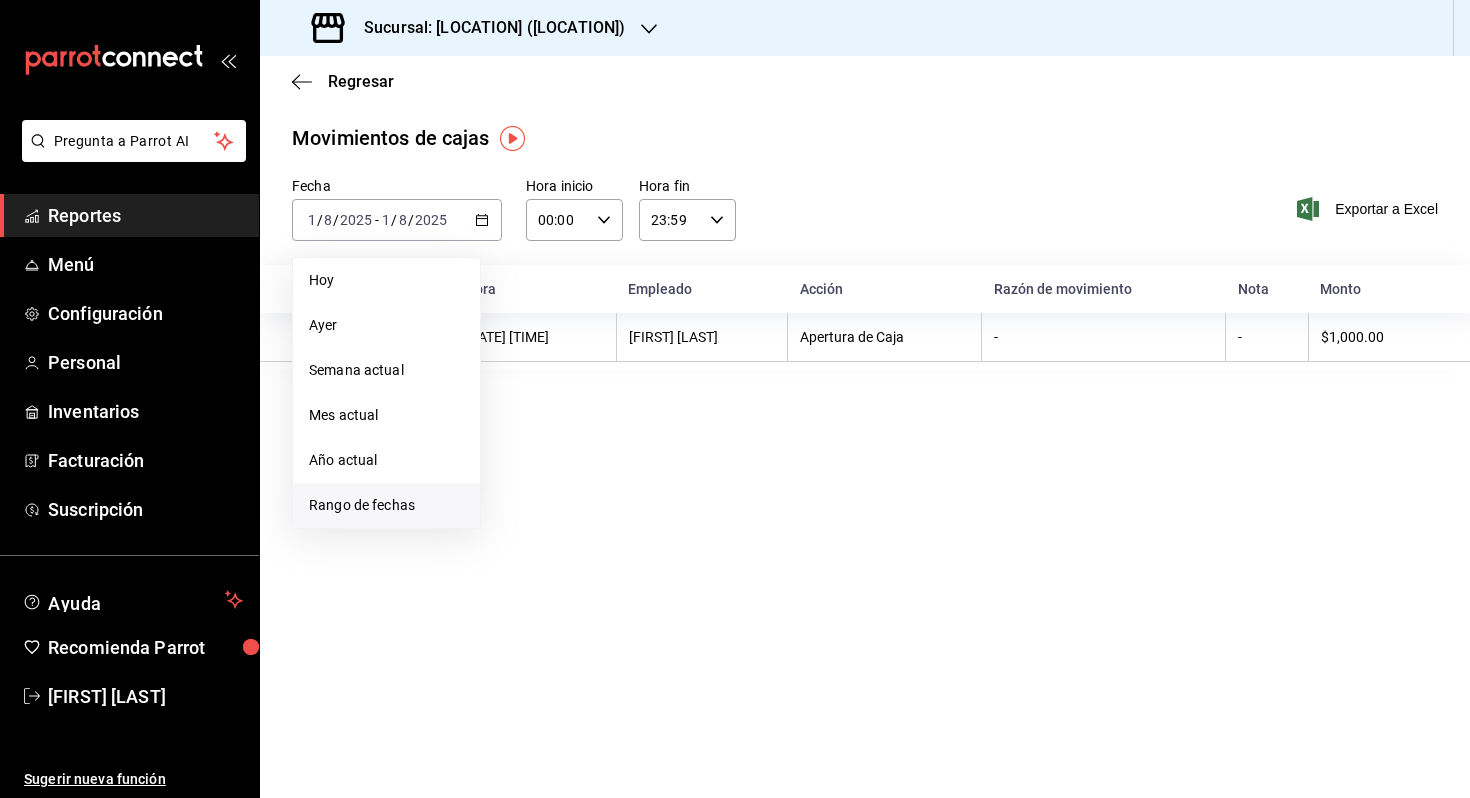 click on "Rango de fechas" at bounding box center (386, 505) 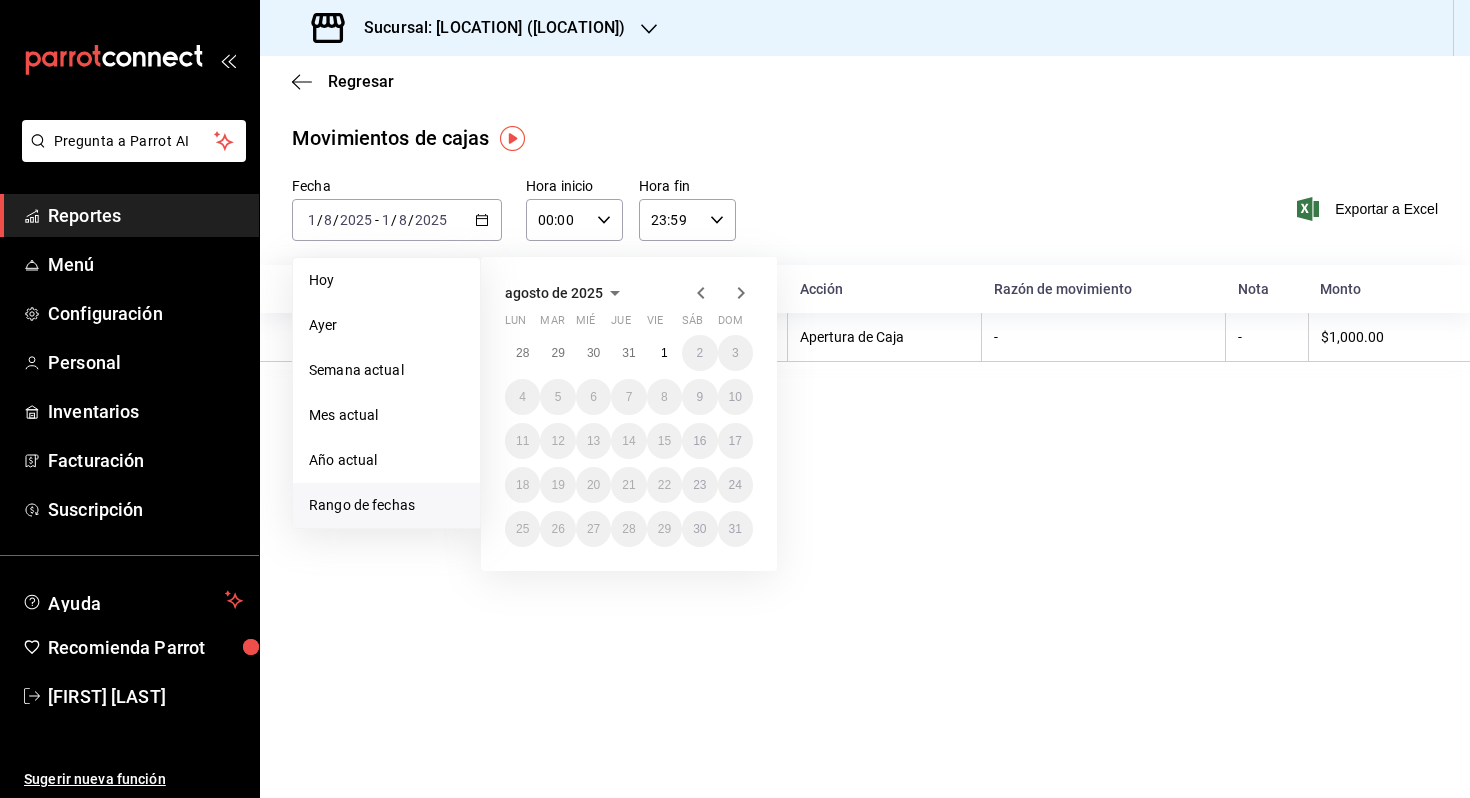 click 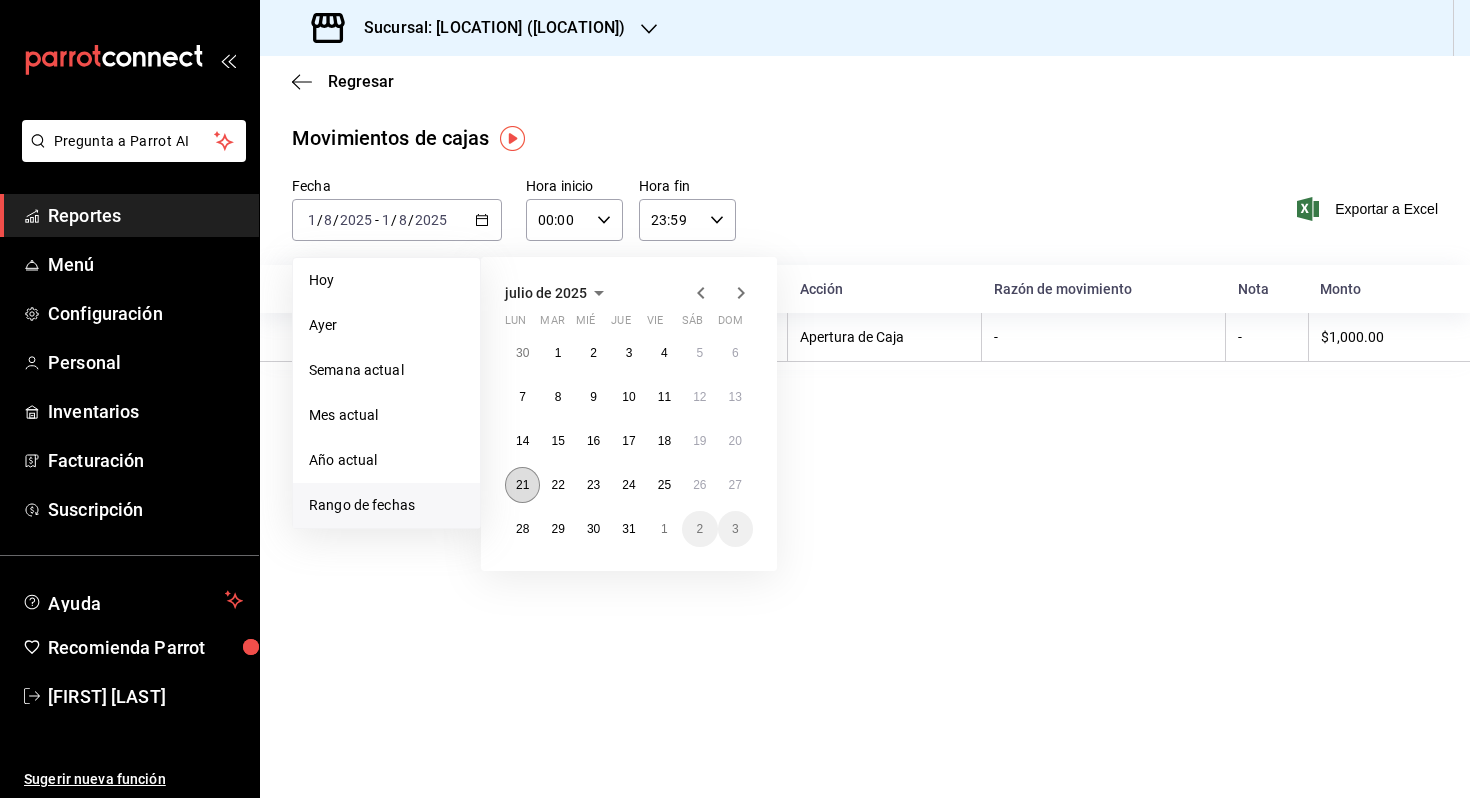 click on "21" at bounding box center (522, 485) 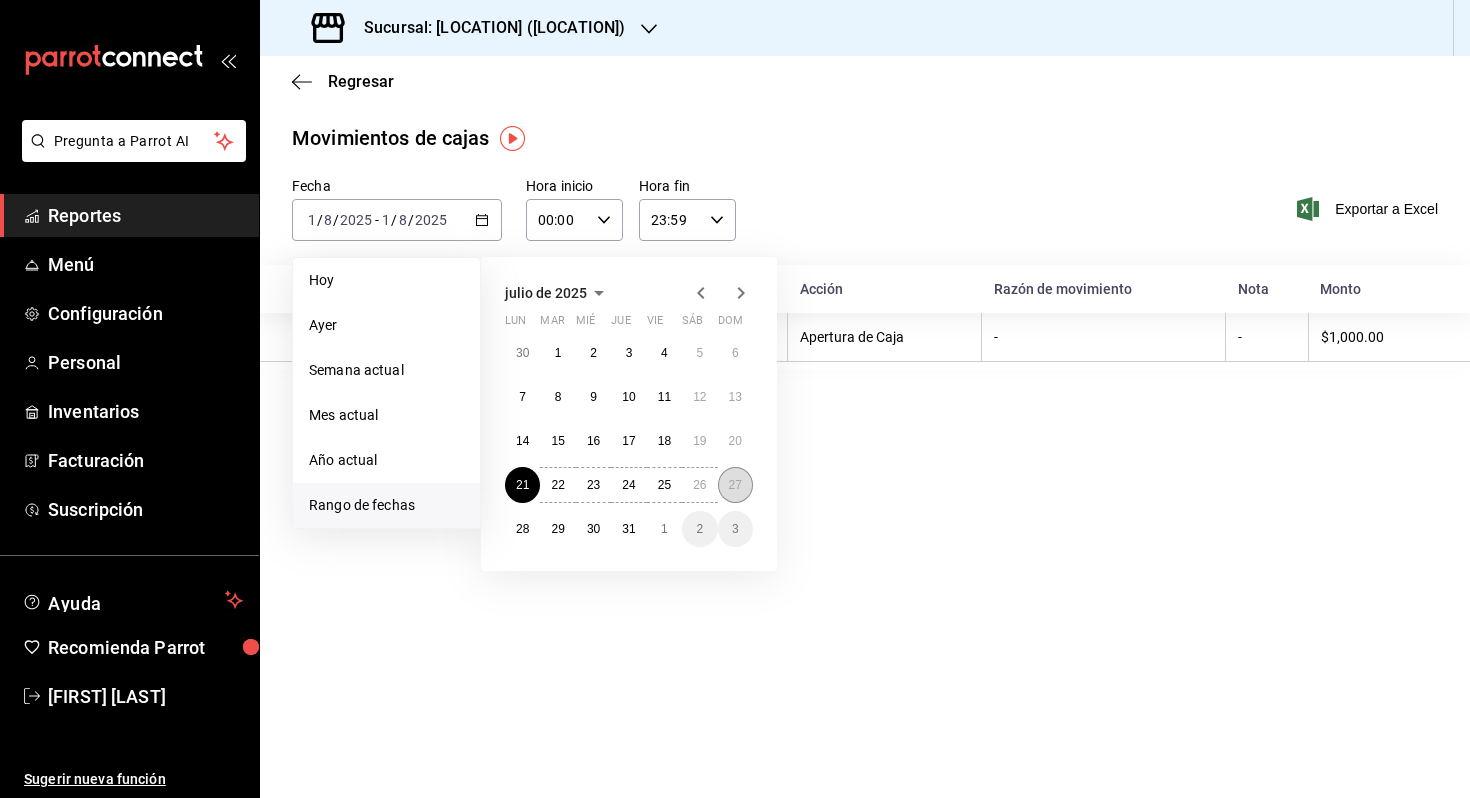click on "27" at bounding box center [735, 485] 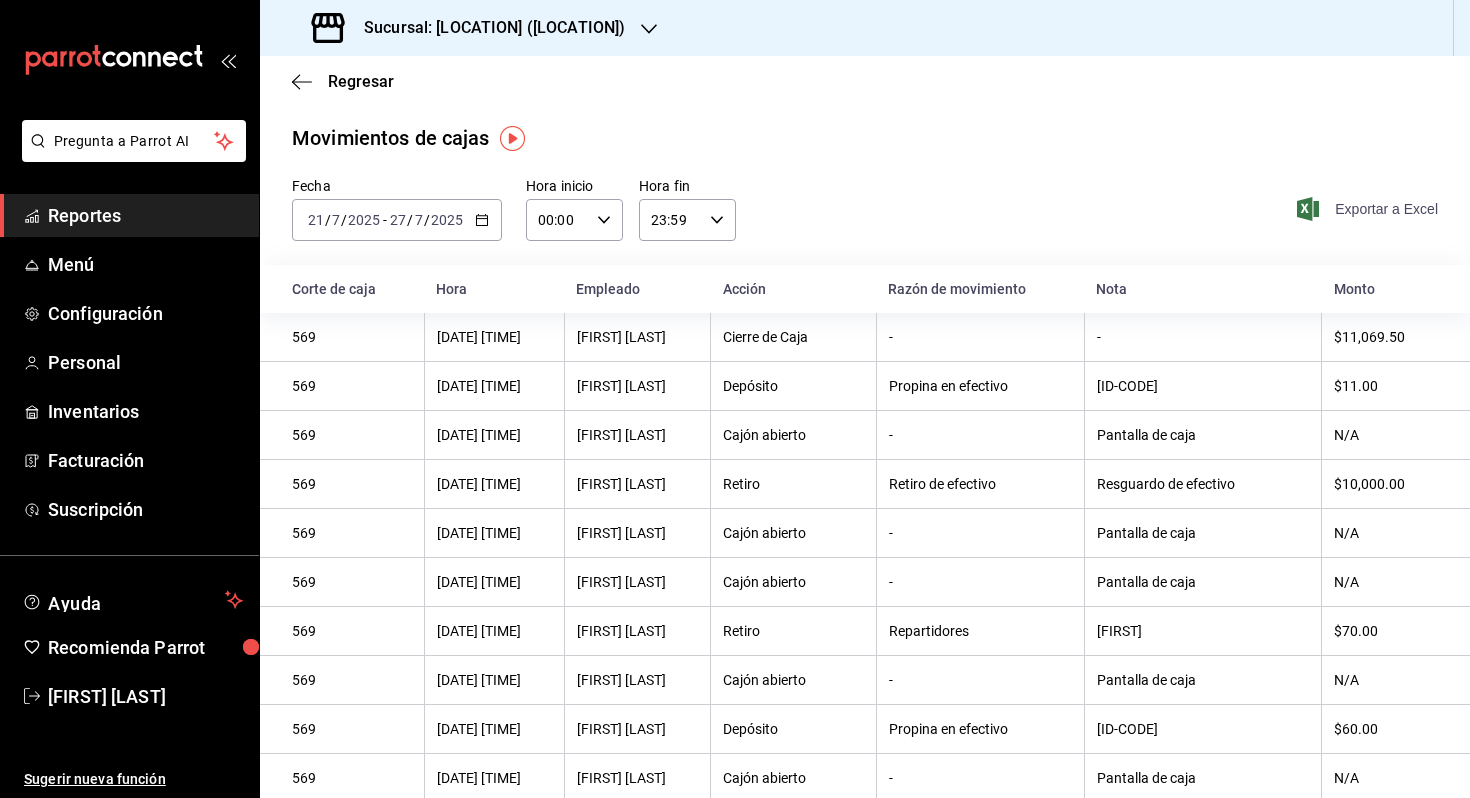 click on "Exportar a Excel" at bounding box center (1369, 209) 